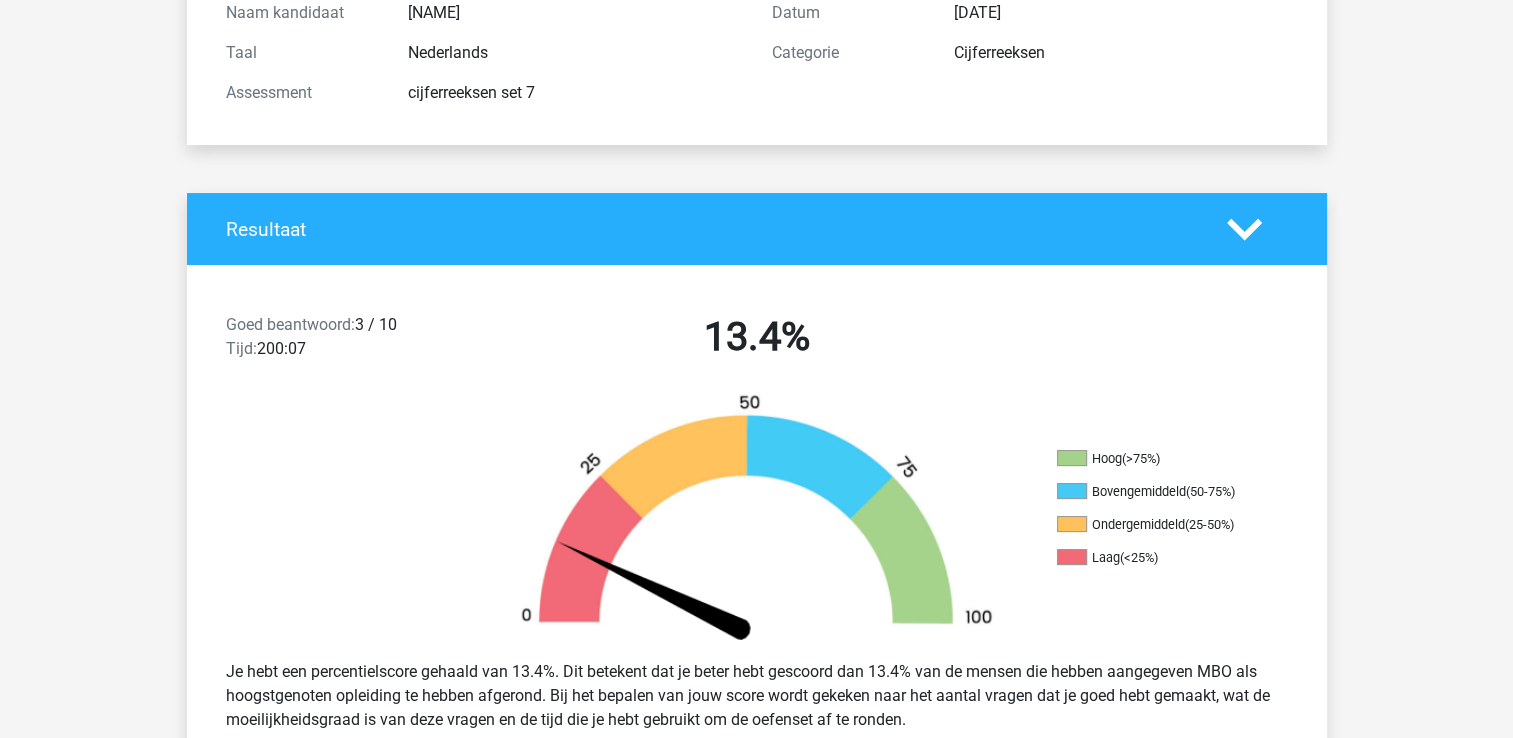 scroll, scrollTop: 300, scrollLeft: 0, axis: vertical 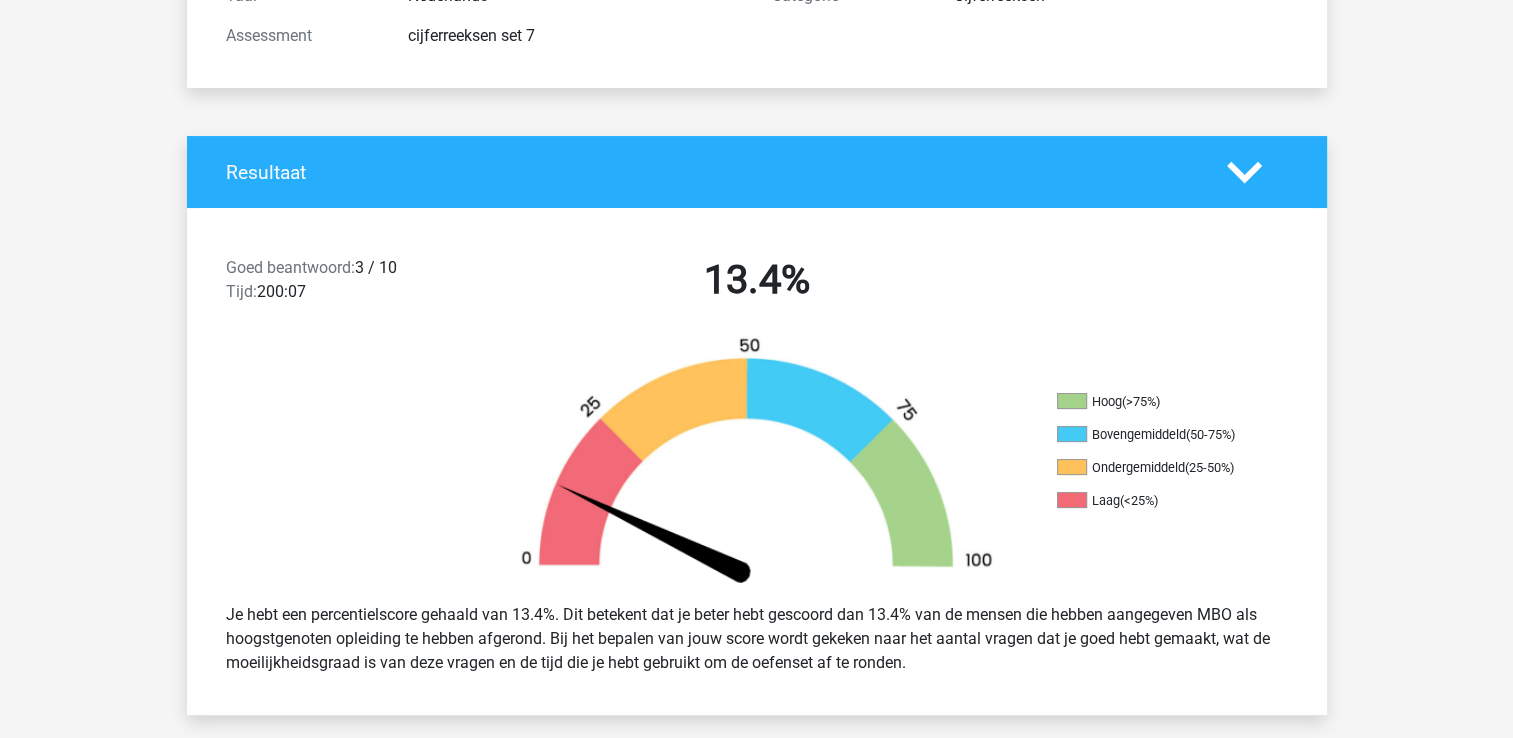 click on "Resultaat" at bounding box center (757, 172) 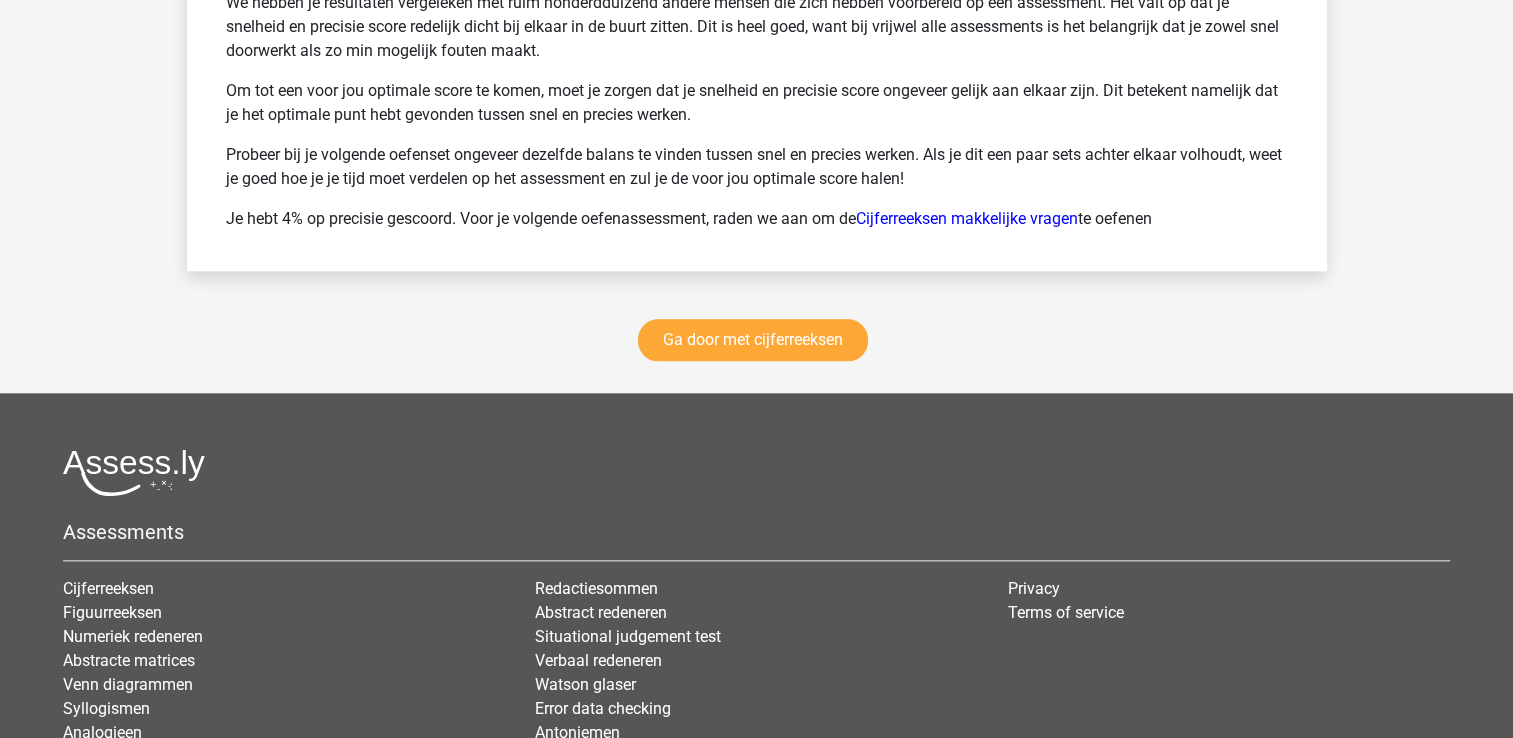 scroll, scrollTop: 2300, scrollLeft: 0, axis: vertical 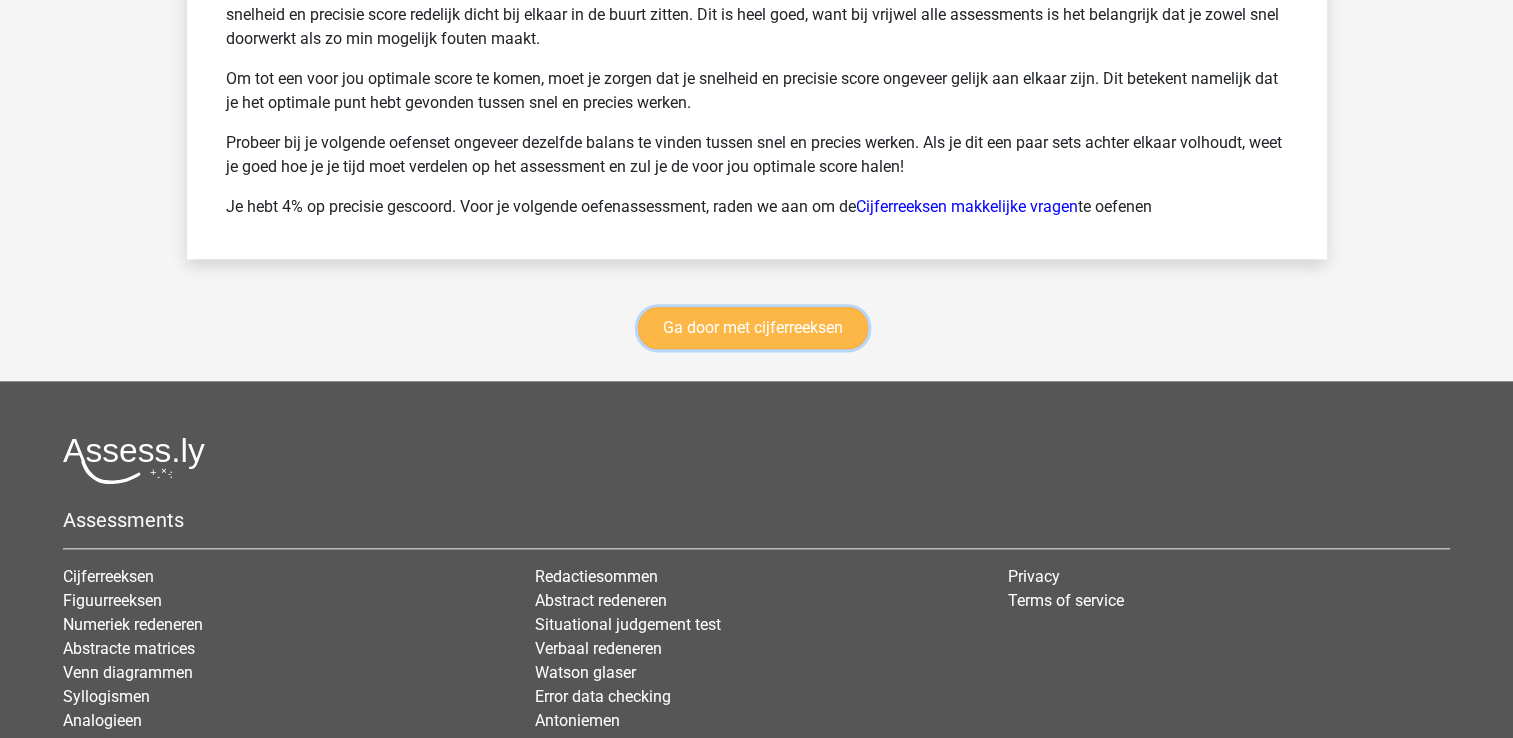 click on "Ga door met cijferreeksen" at bounding box center (753, 328) 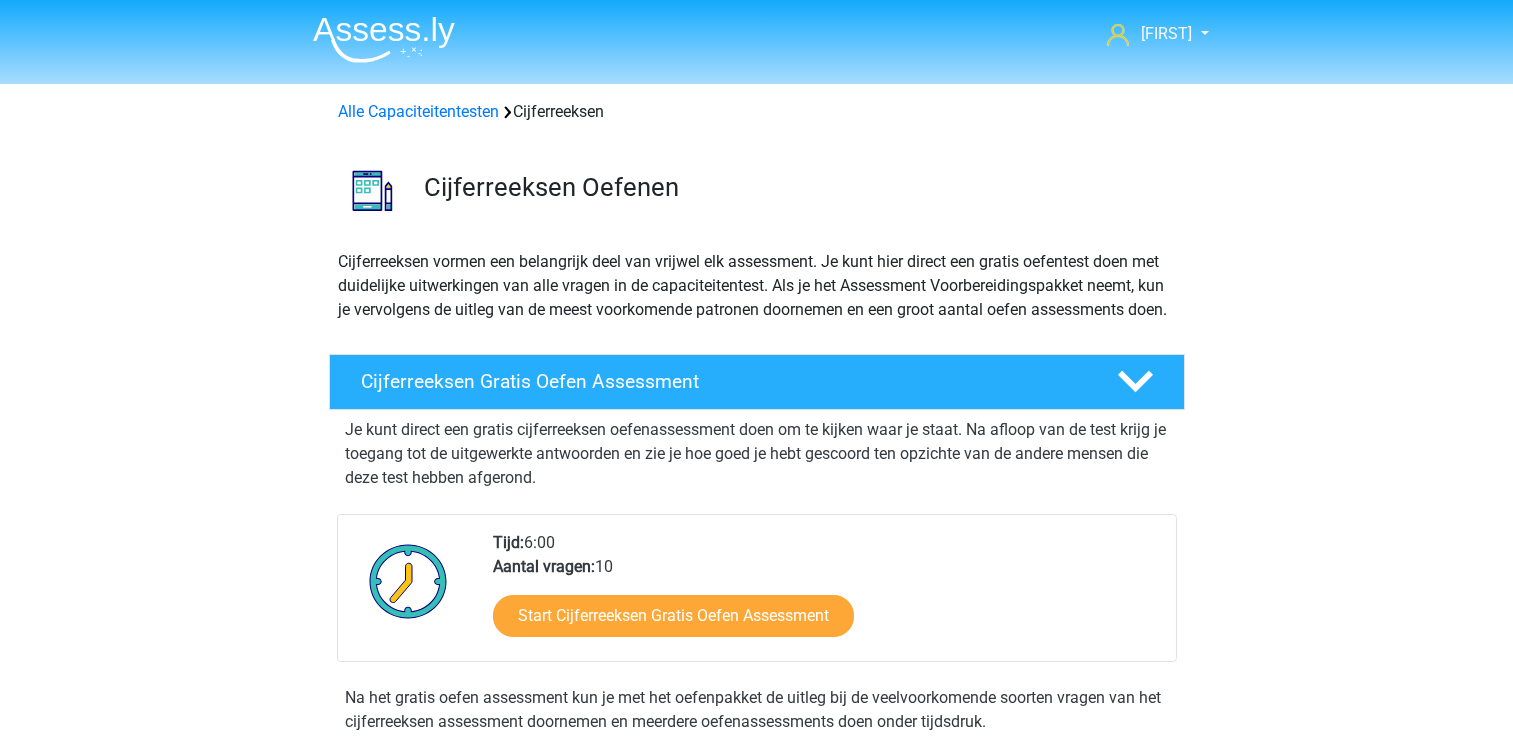 scroll, scrollTop: 892, scrollLeft: 0, axis: vertical 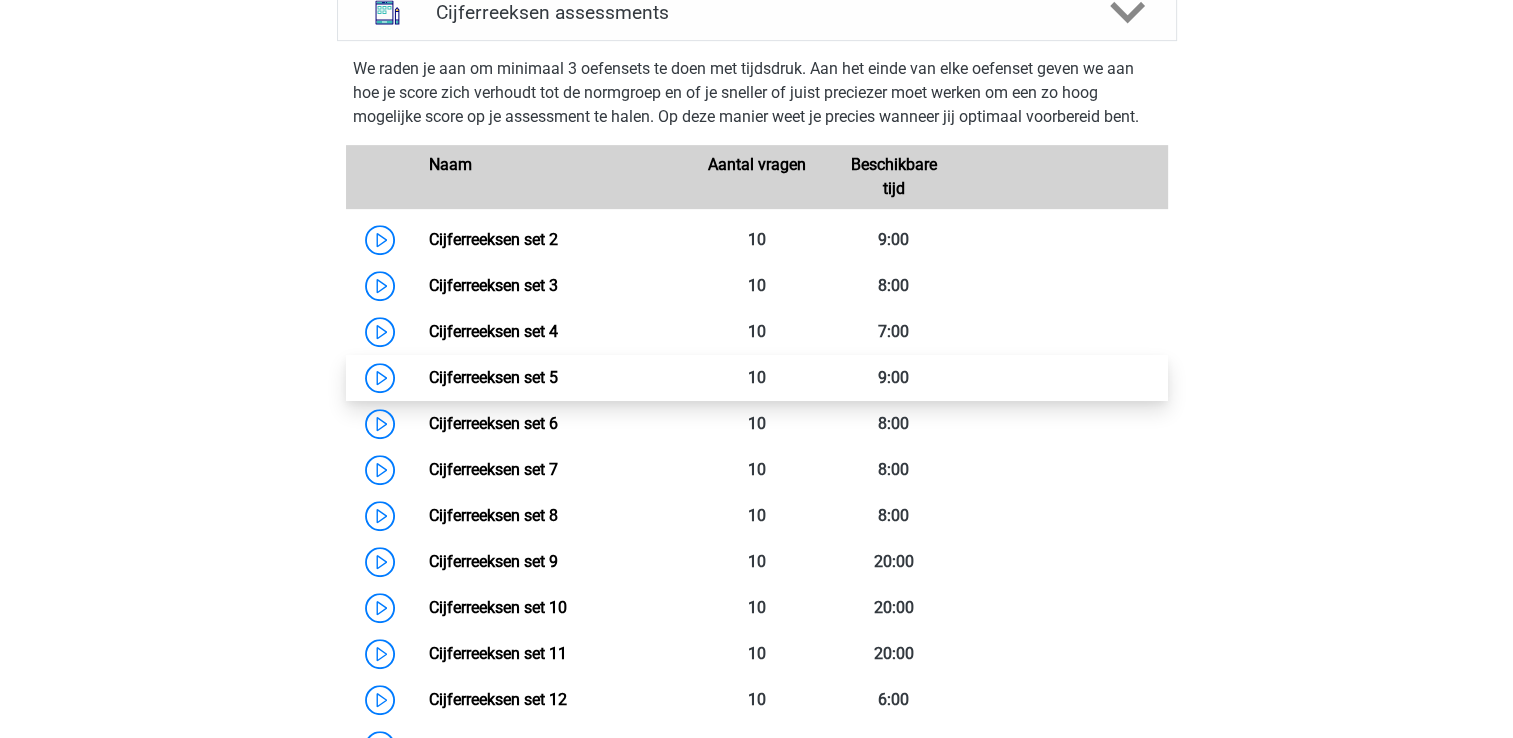 click on "Cijferreeksen
set 5" at bounding box center [493, 377] 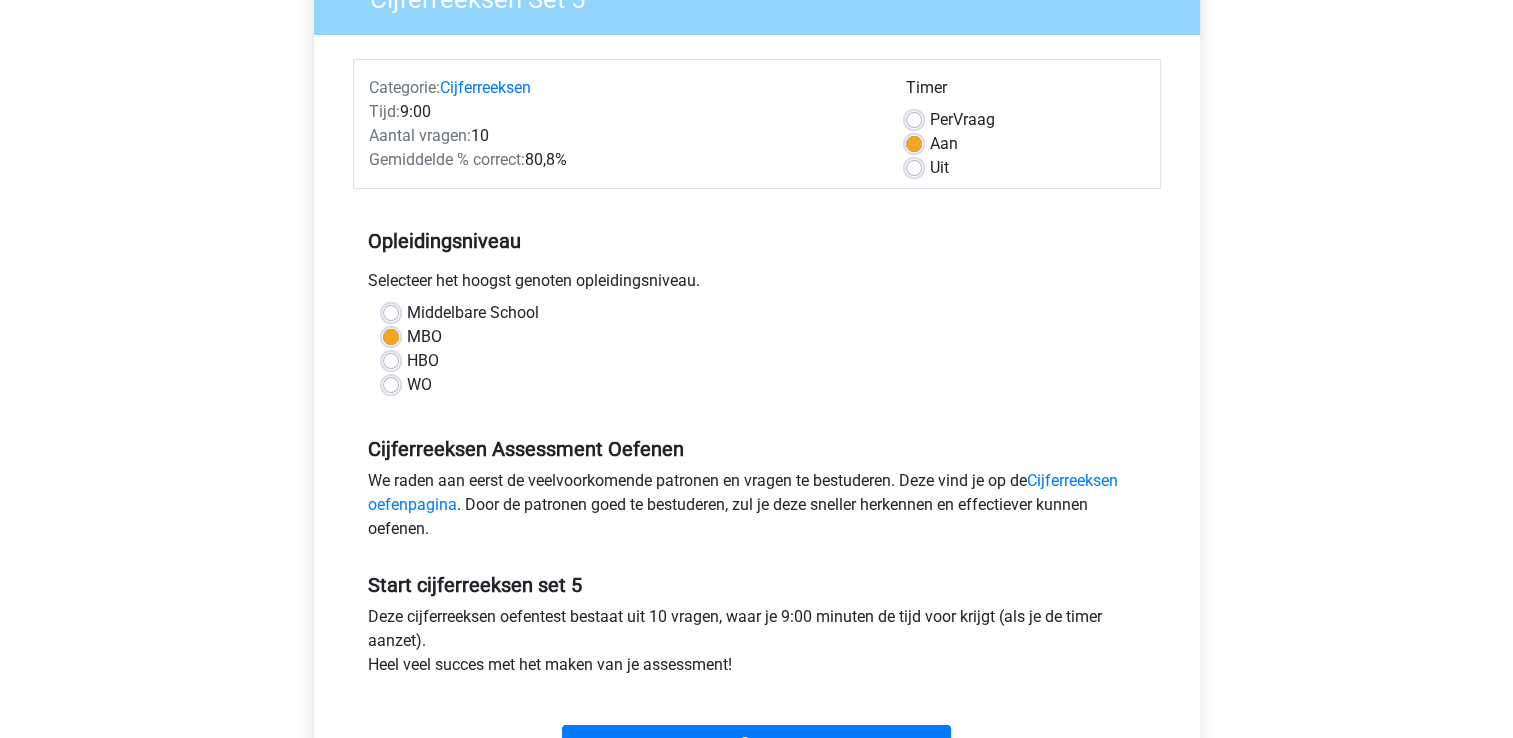 scroll, scrollTop: 300, scrollLeft: 0, axis: vertical 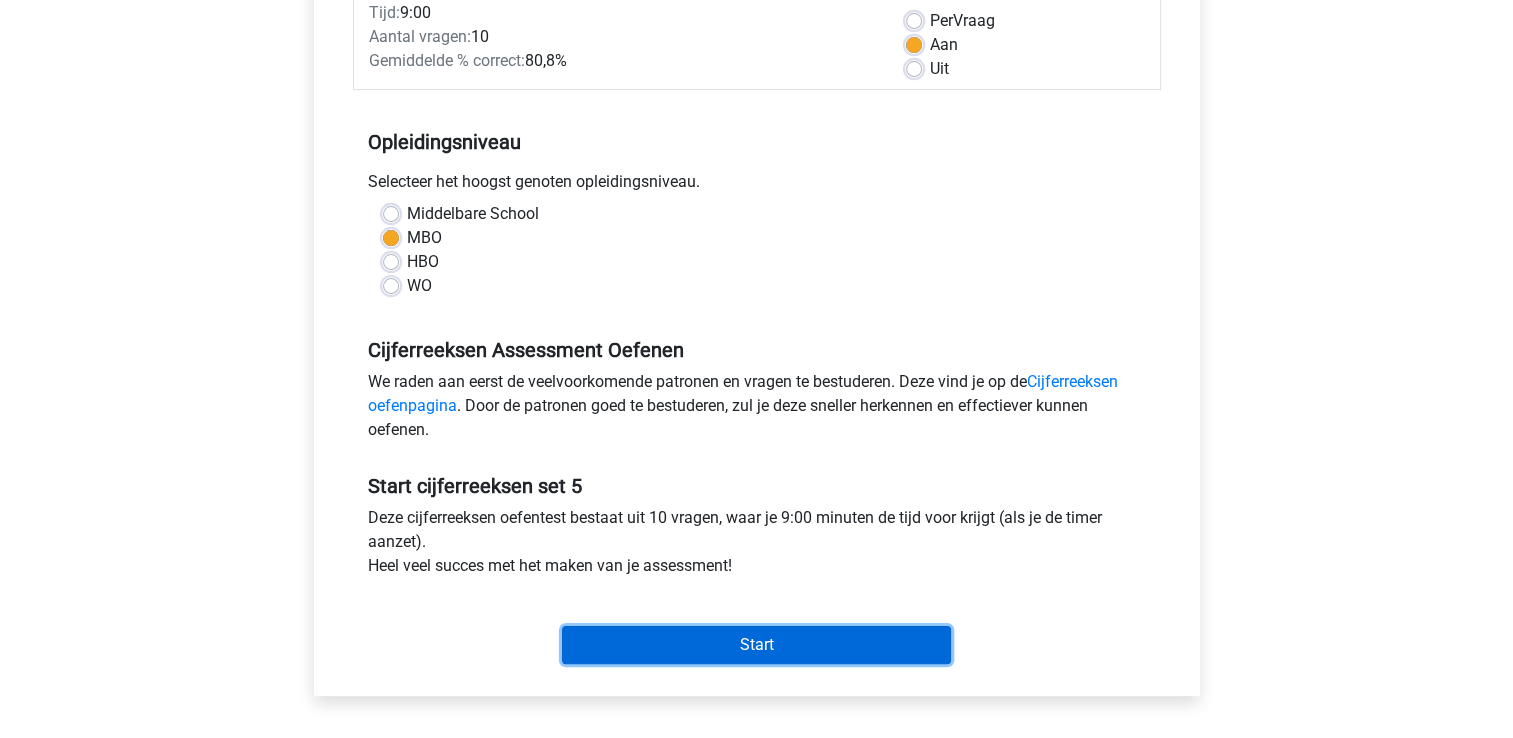 click on "Start" at bounding box center (756, 645) 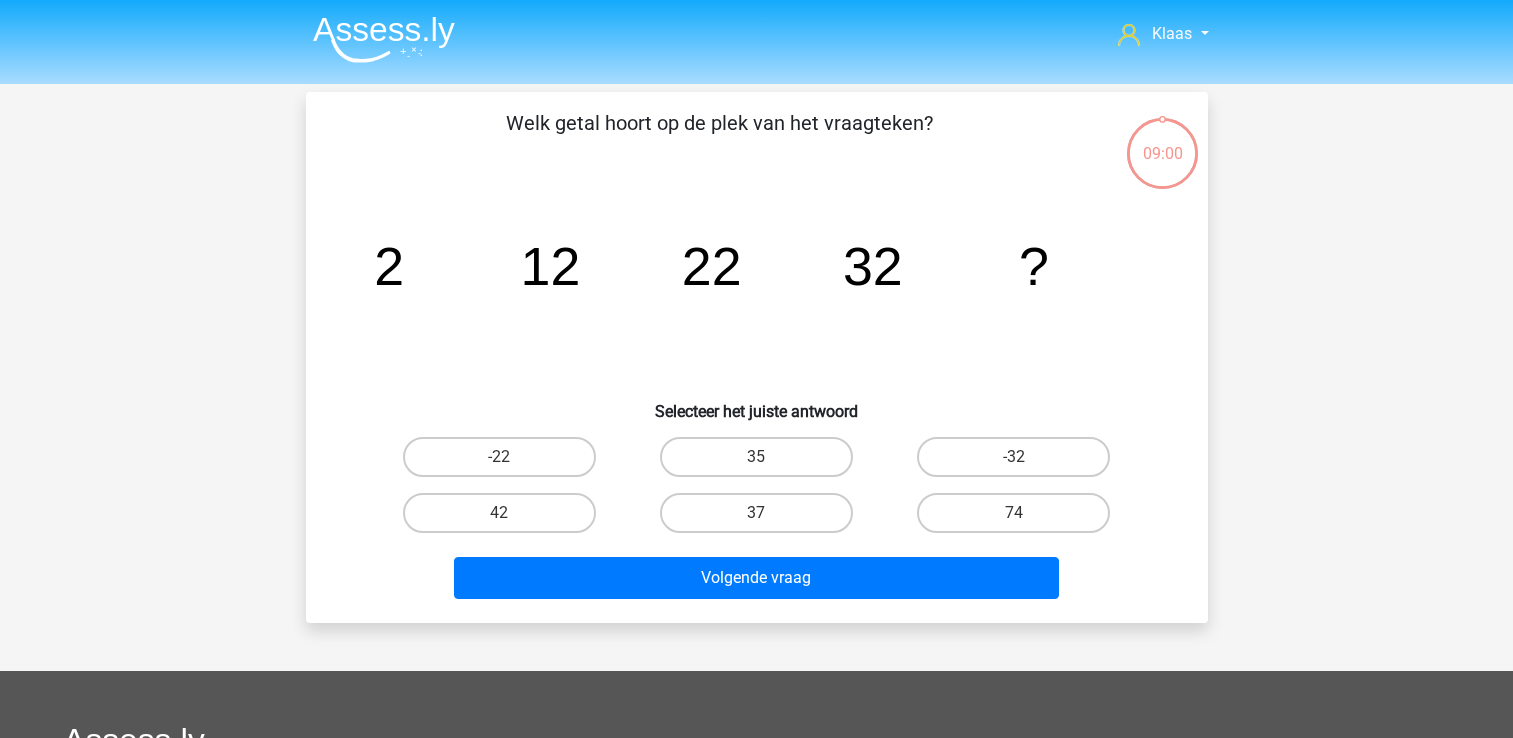 scroll, scrollTop: 0, scrollLeft: 0, axis: both 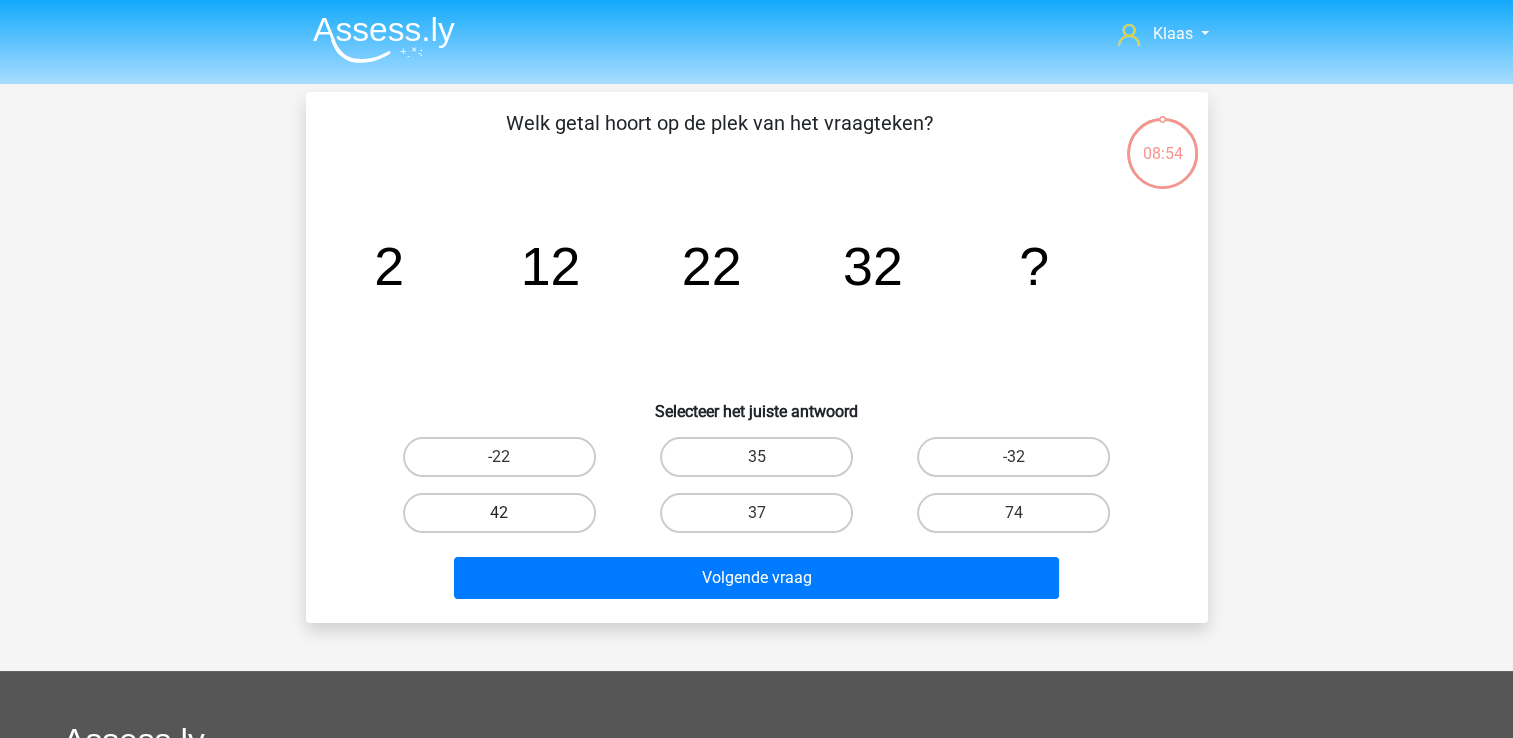 click on "42" at bounding box center [499, 513] 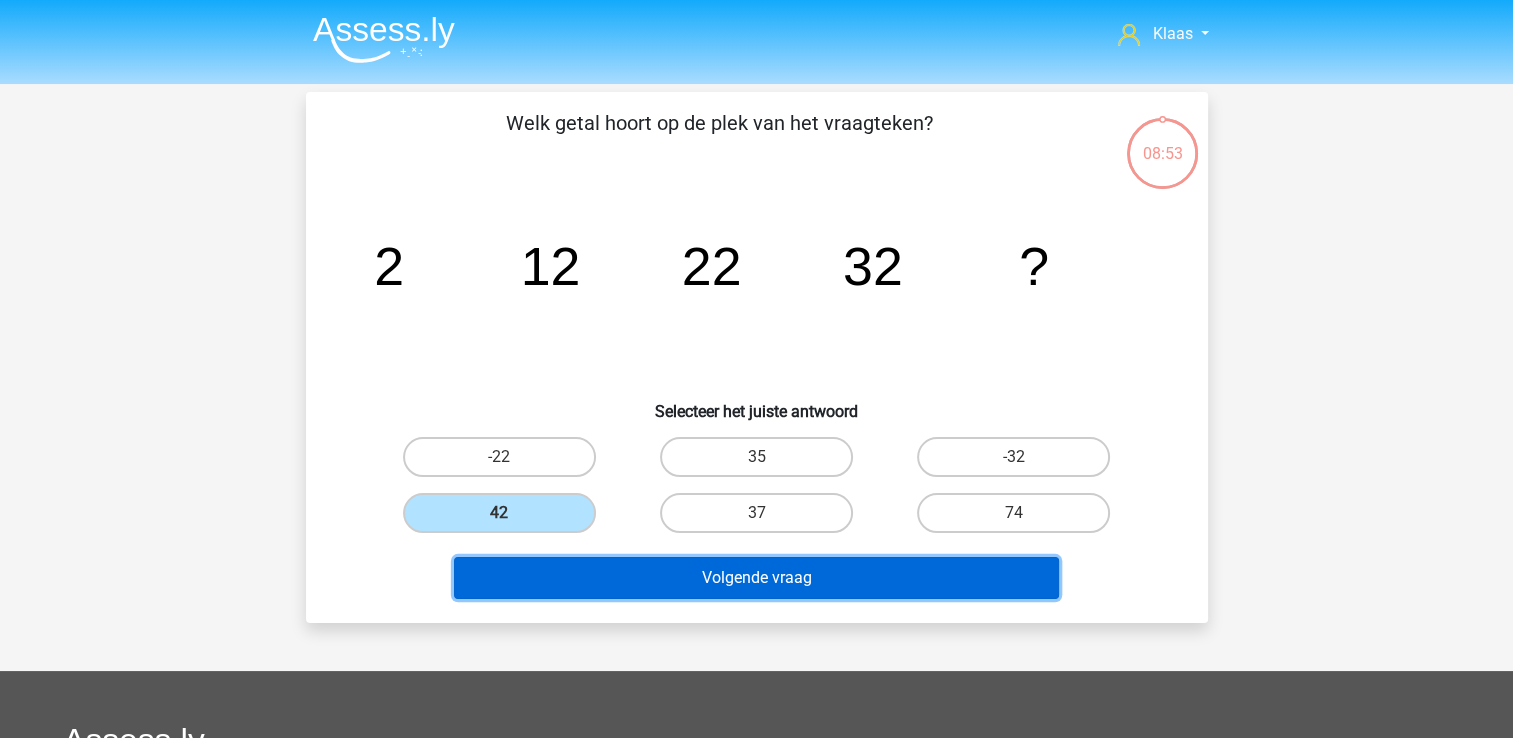 click on "Volgende vraag" at bounding box center (756, 578) 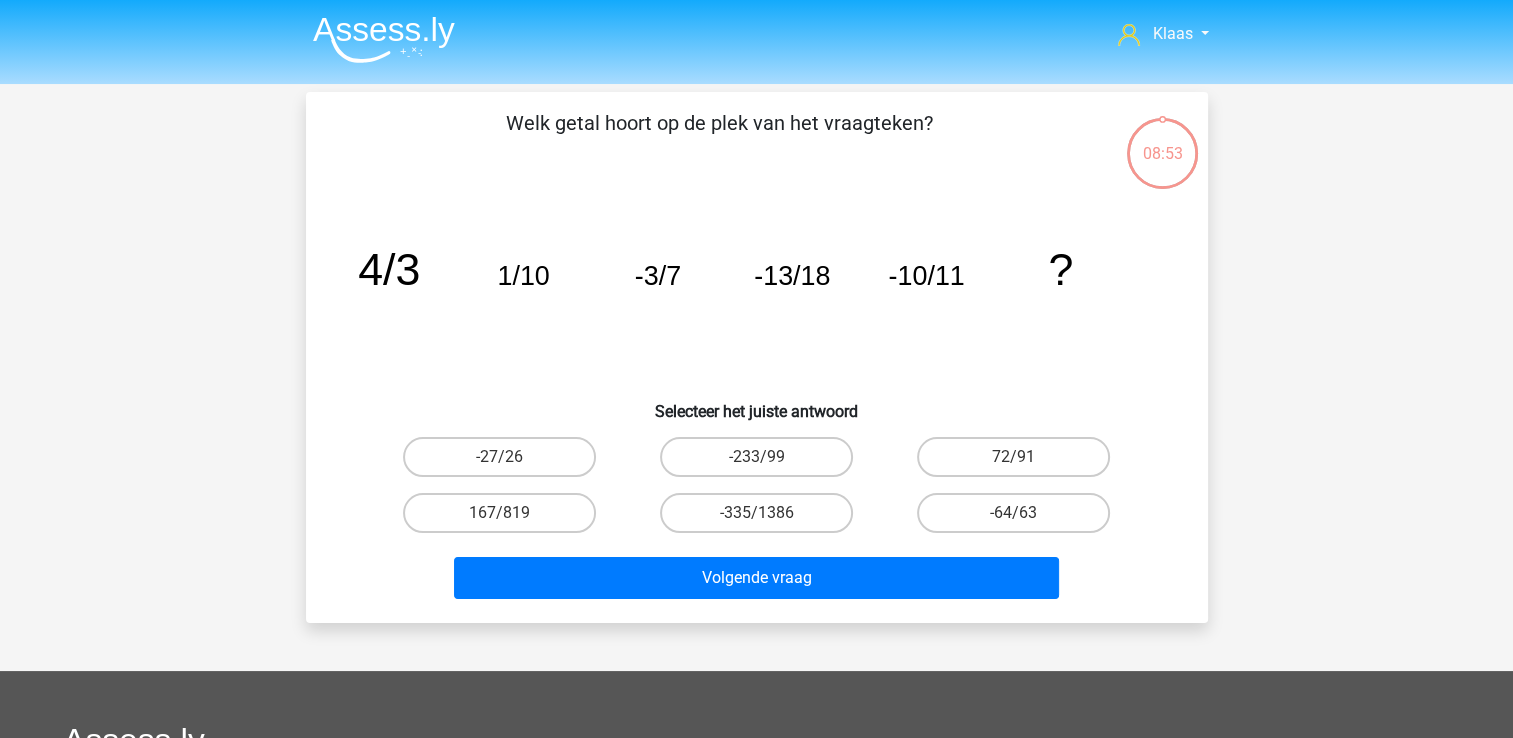 scroll, scrollTop: 92, scrollLeft: 0, axis: vertical 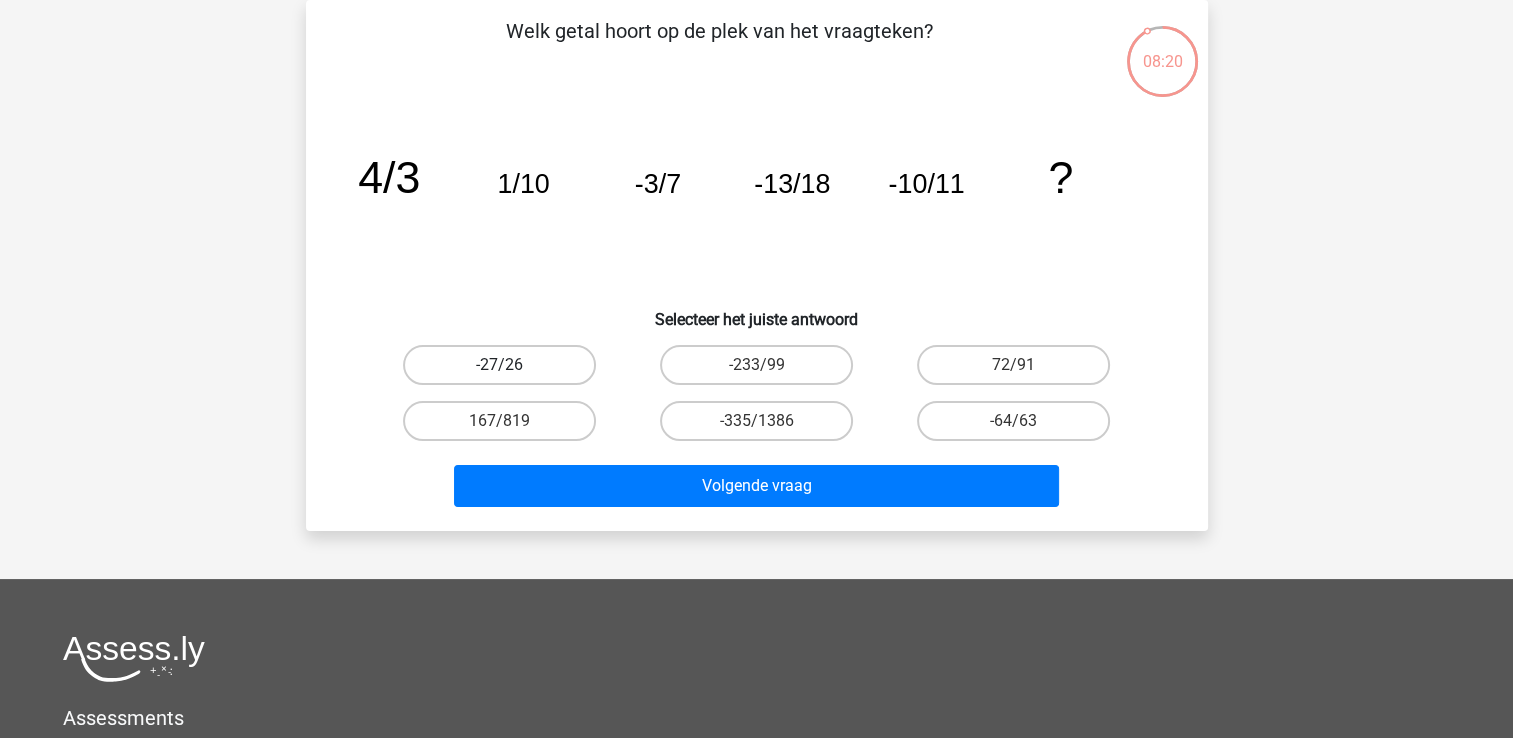 click on "-27/26" at bounding box center [499, 365] 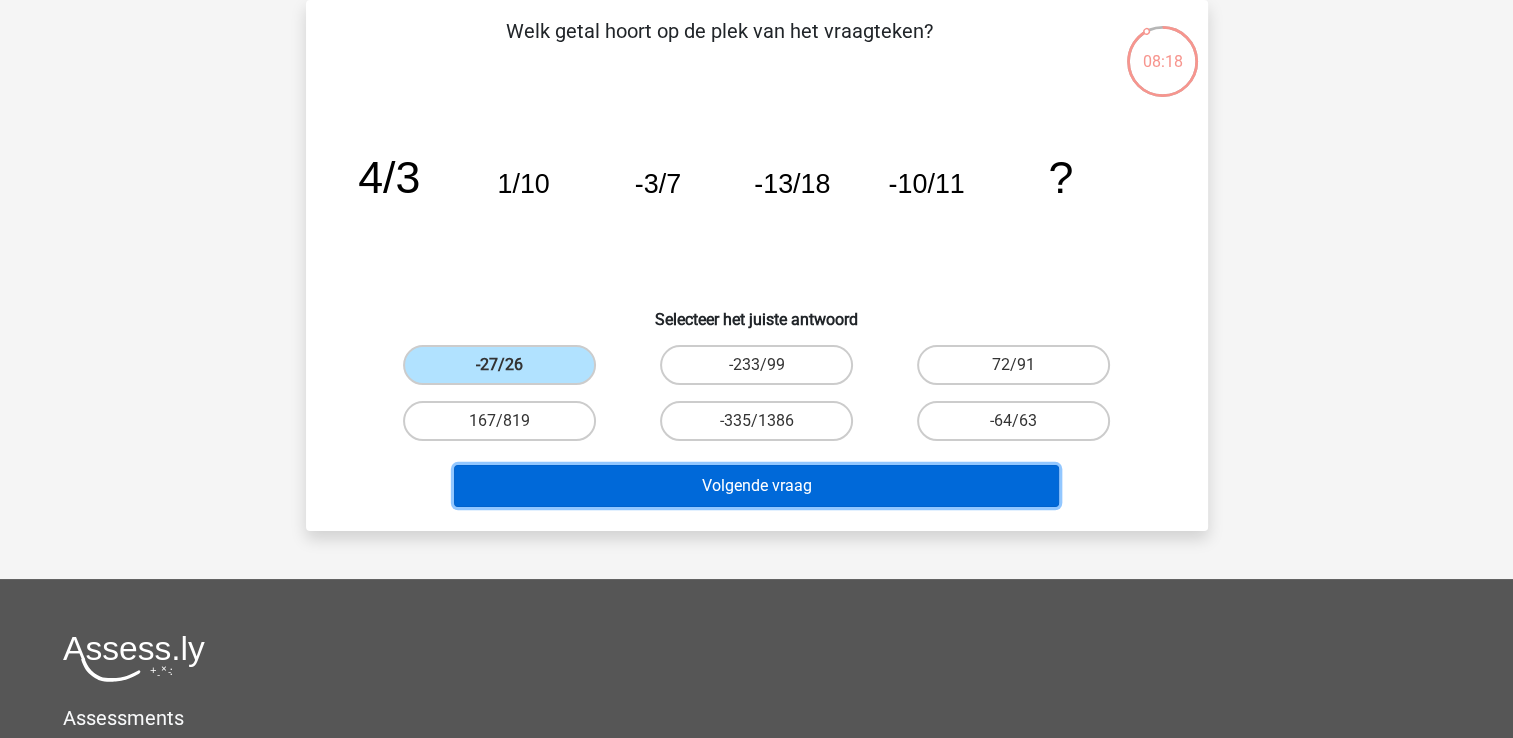 click on "Volgende vraag" at bounding box center [756, 486] 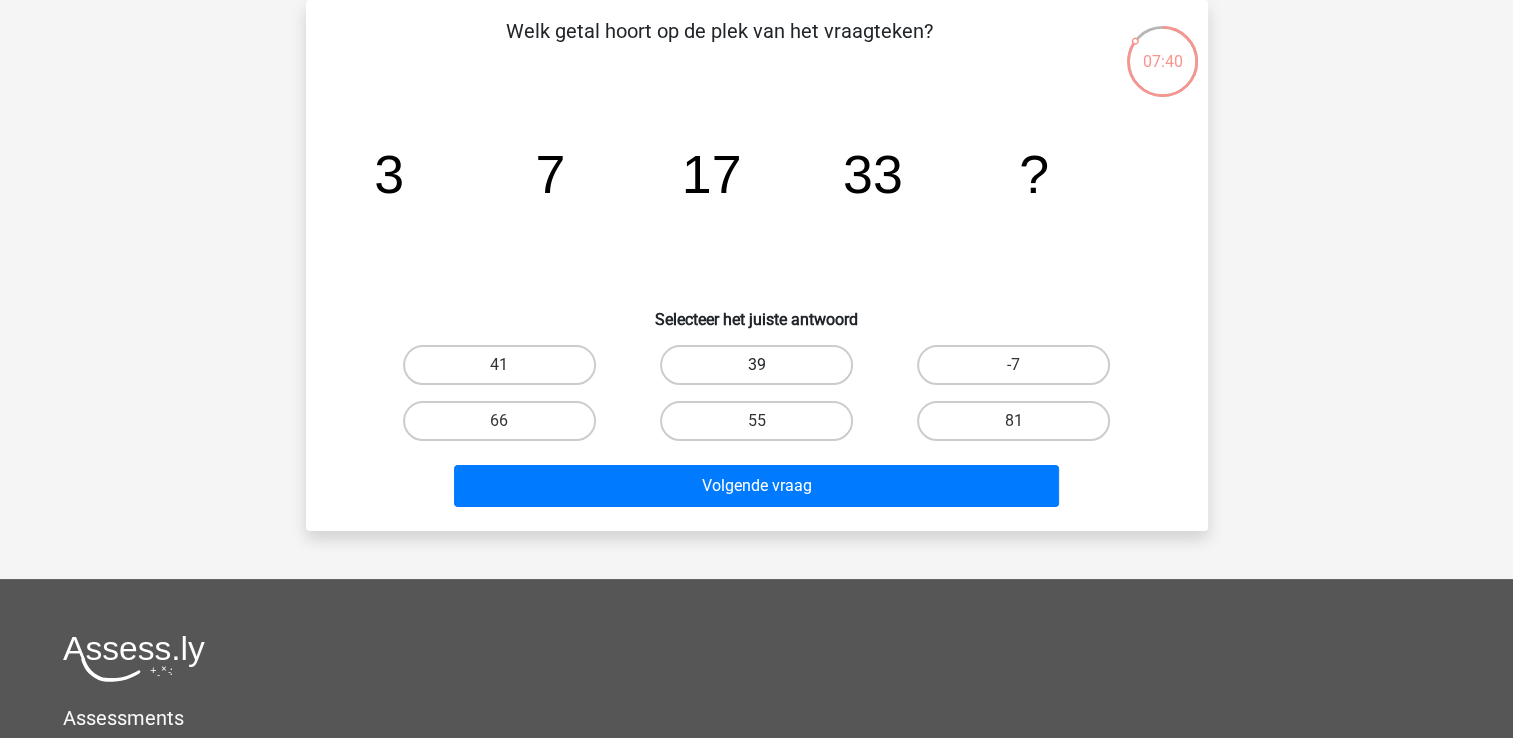 click on "39" at bounding box center [756, 365] 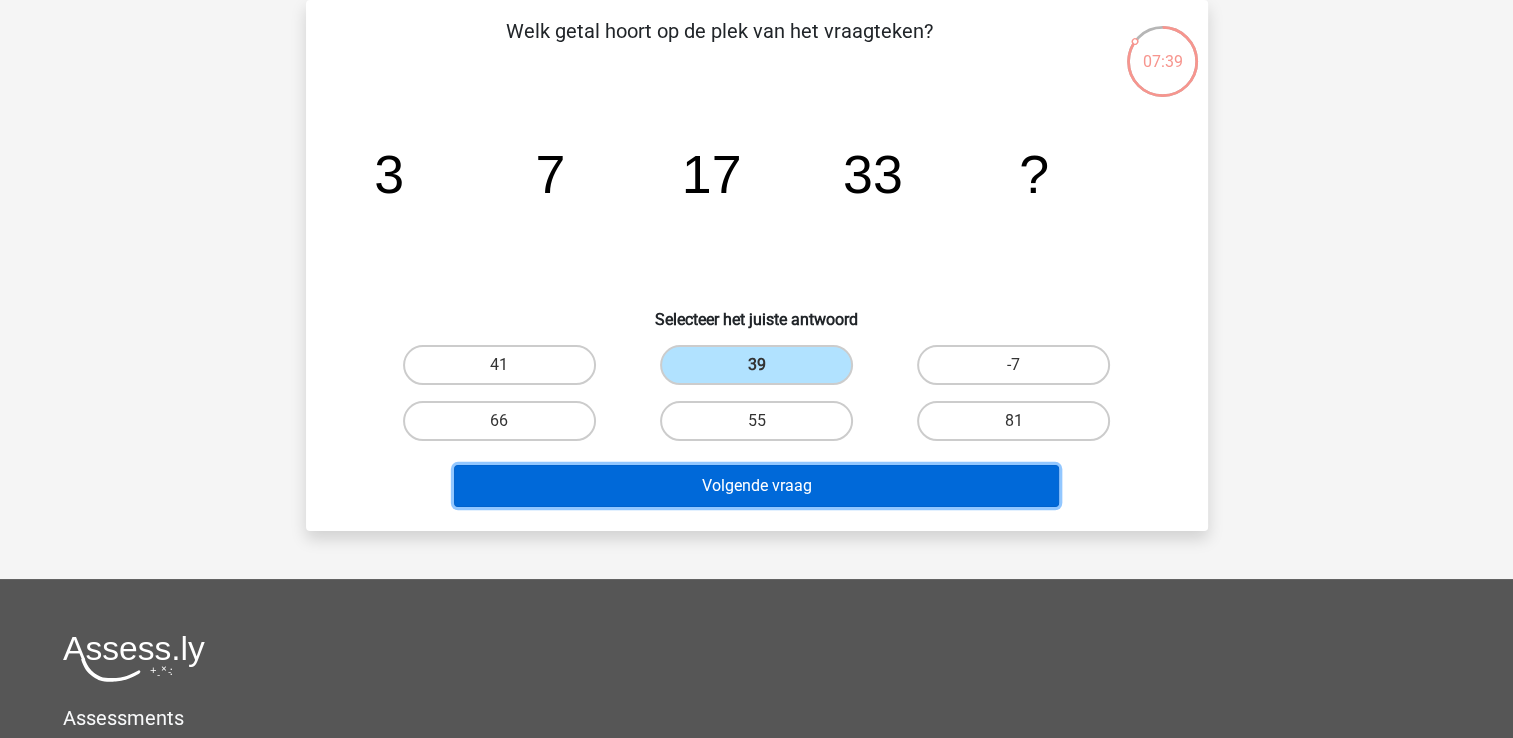 click on "Volgende vraag" at bounding box center [756, 486] 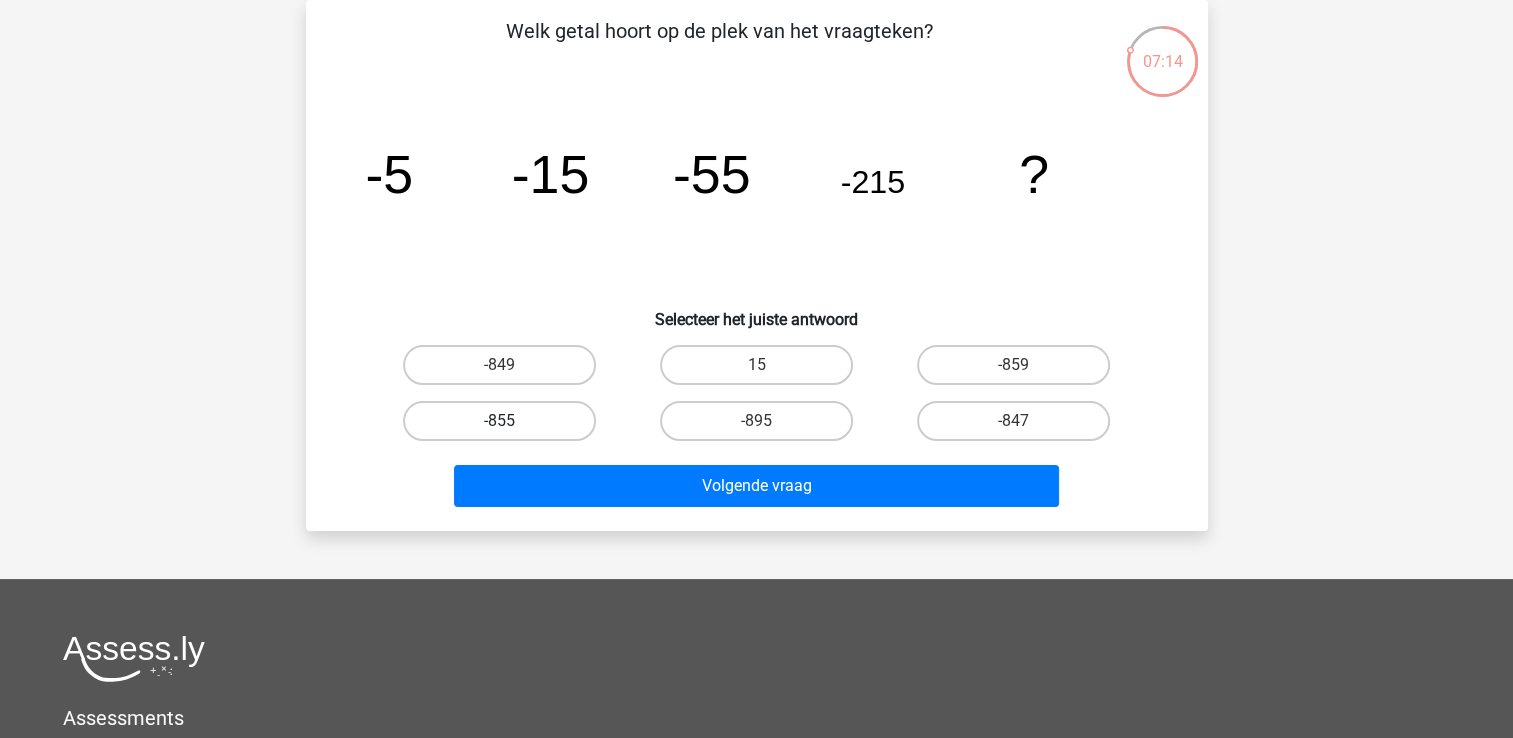 click on "-855" at bounding box center (499, 421) 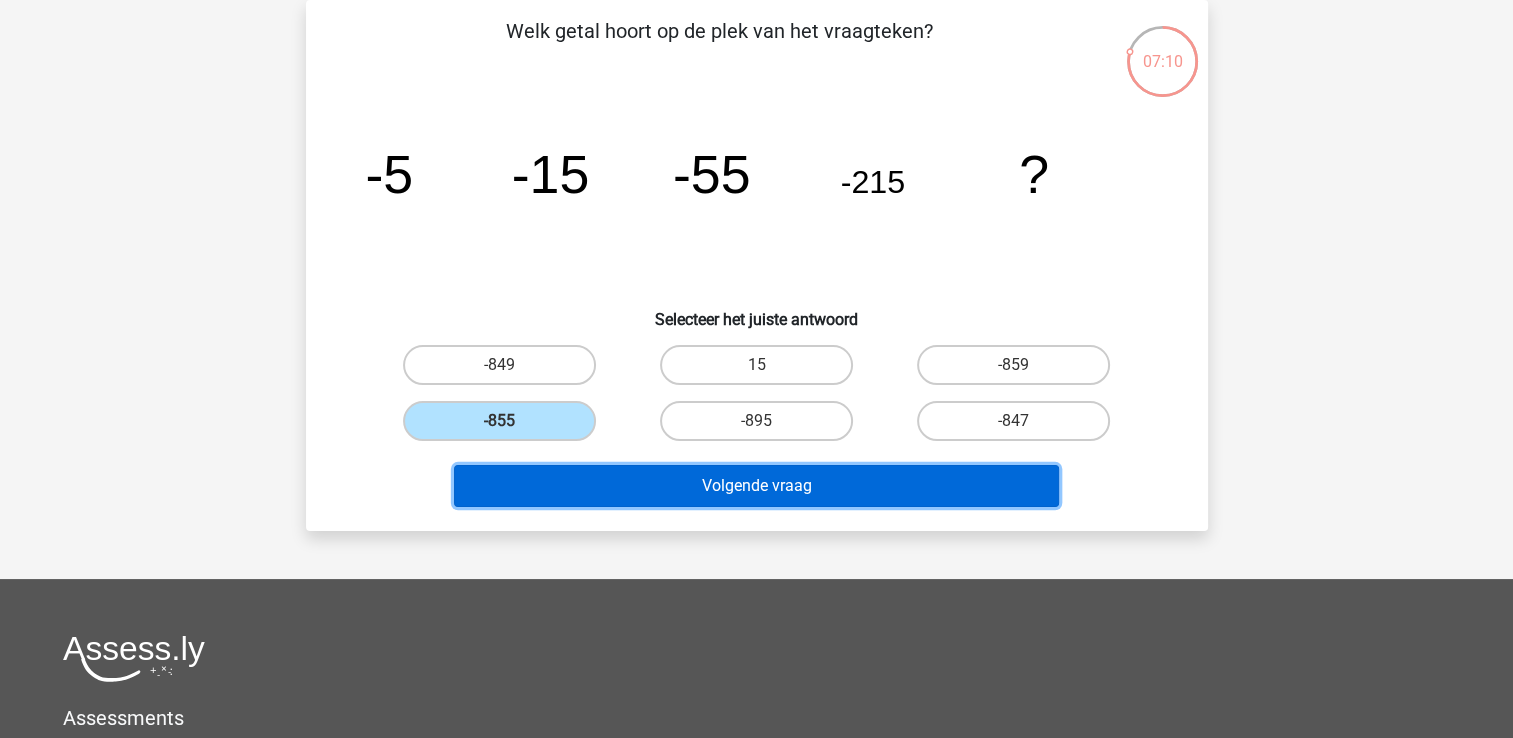 click on "Volgende vraag" at bounding box center [756, 486] 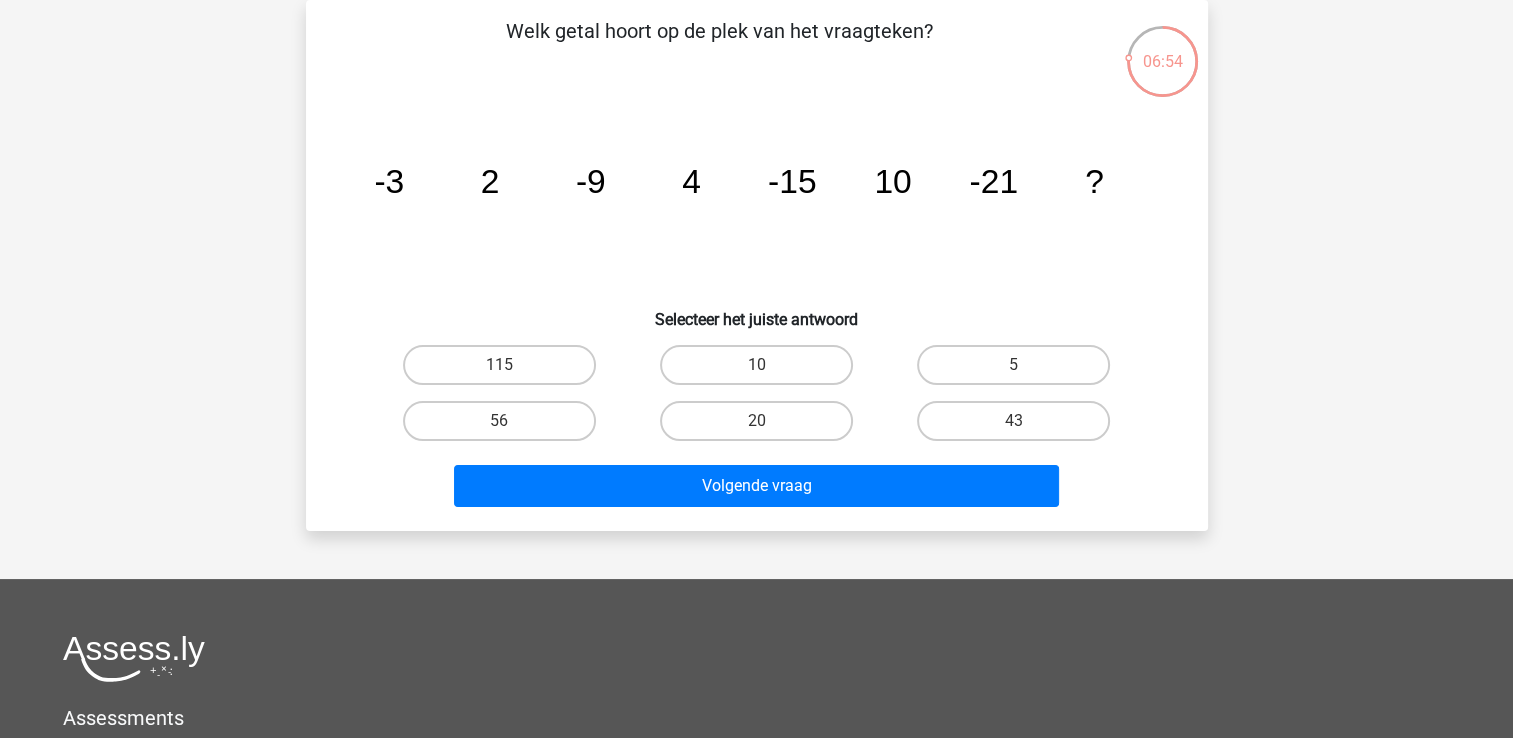 click on "56" at bounding box center (505, 427) 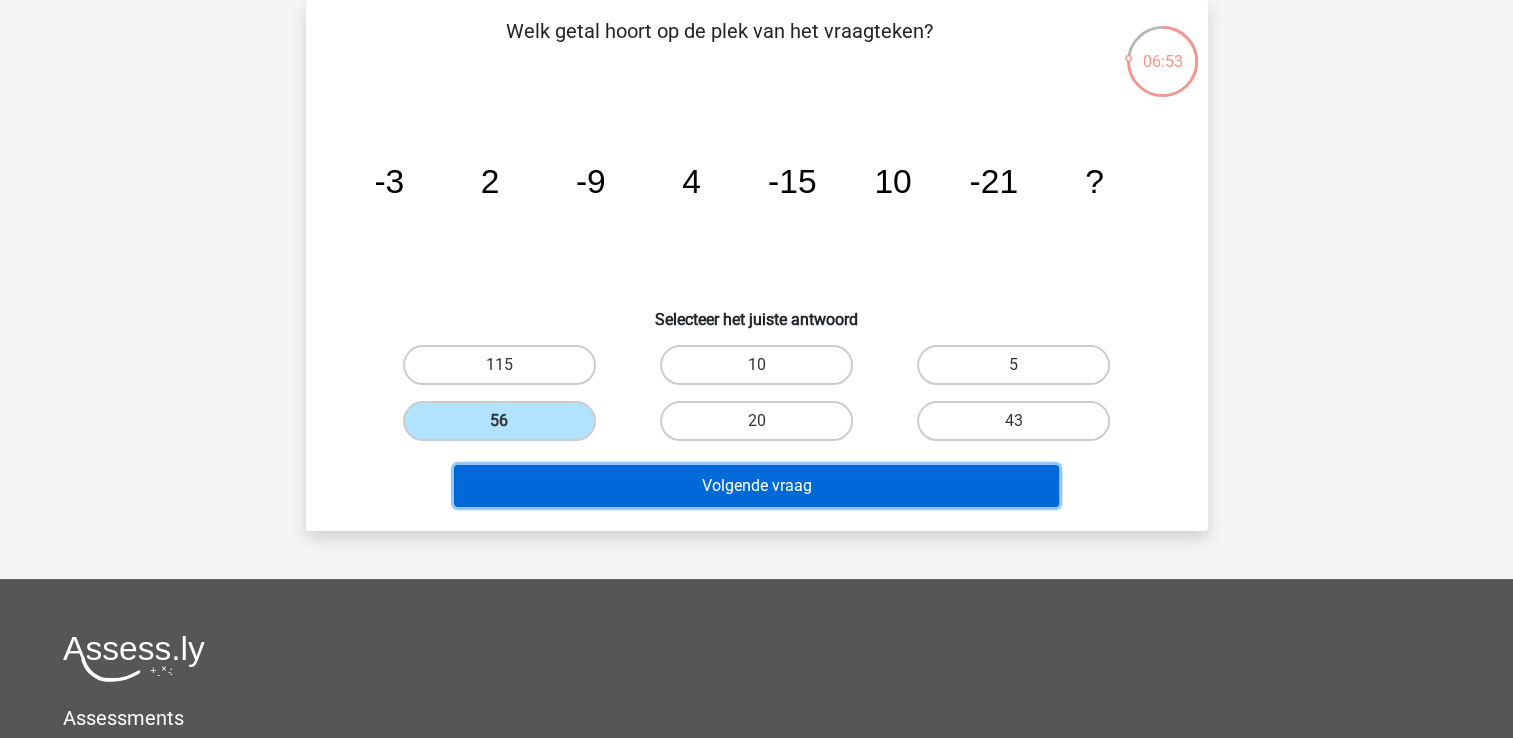click on "Volgende vraag" at bounding box center (756, 486) 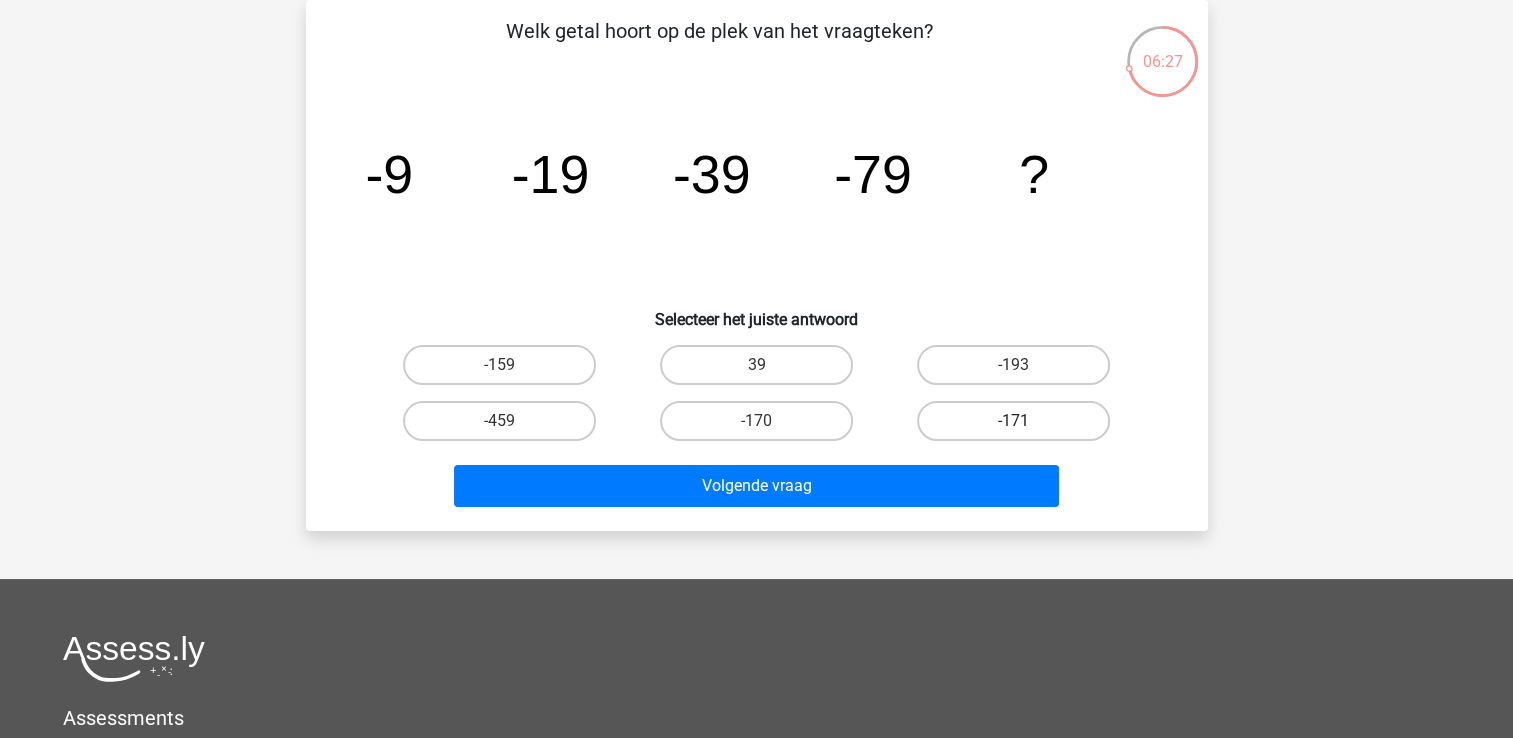 click on "-171" at bounding box center [1013, 421] 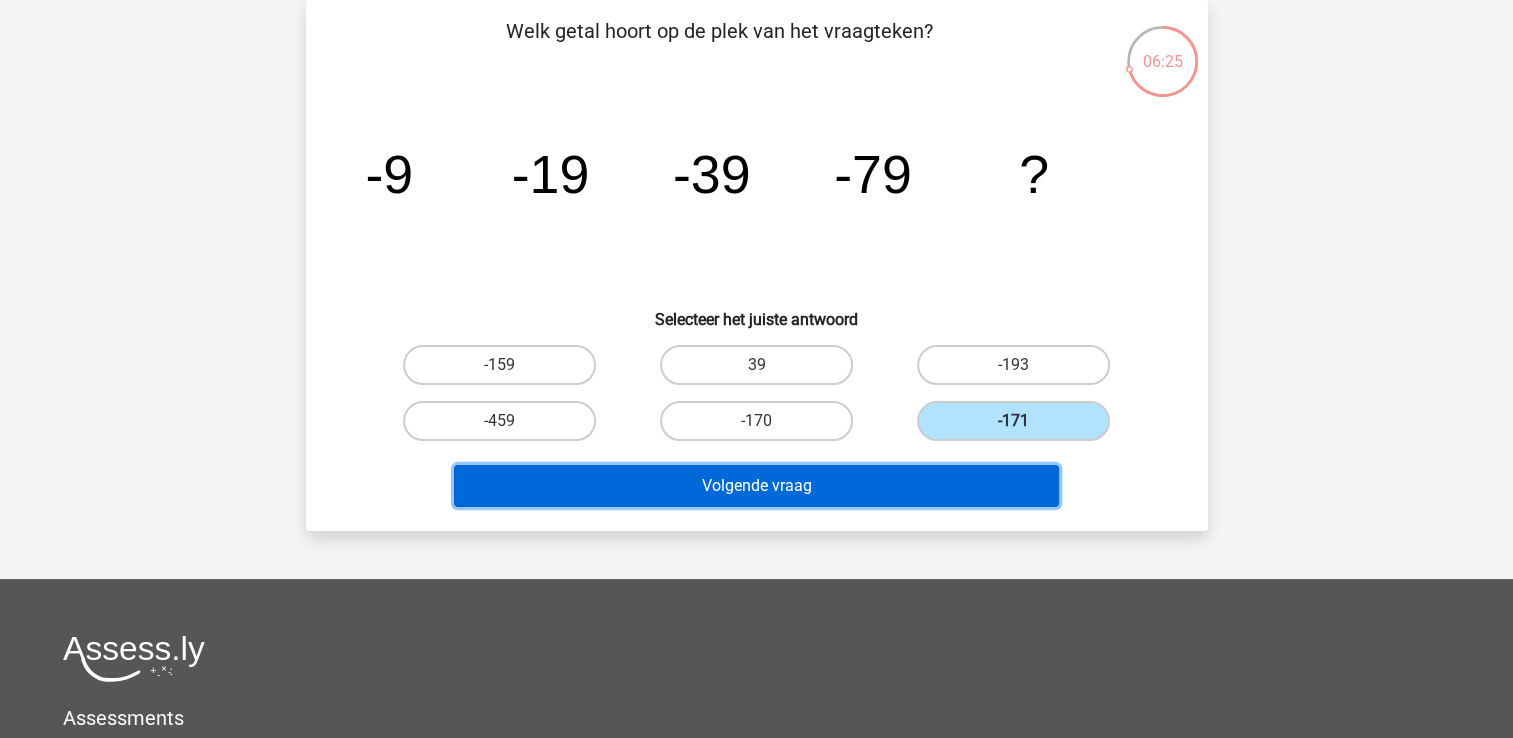 click on "Volgende vraag" at bounding box center [756, 486] 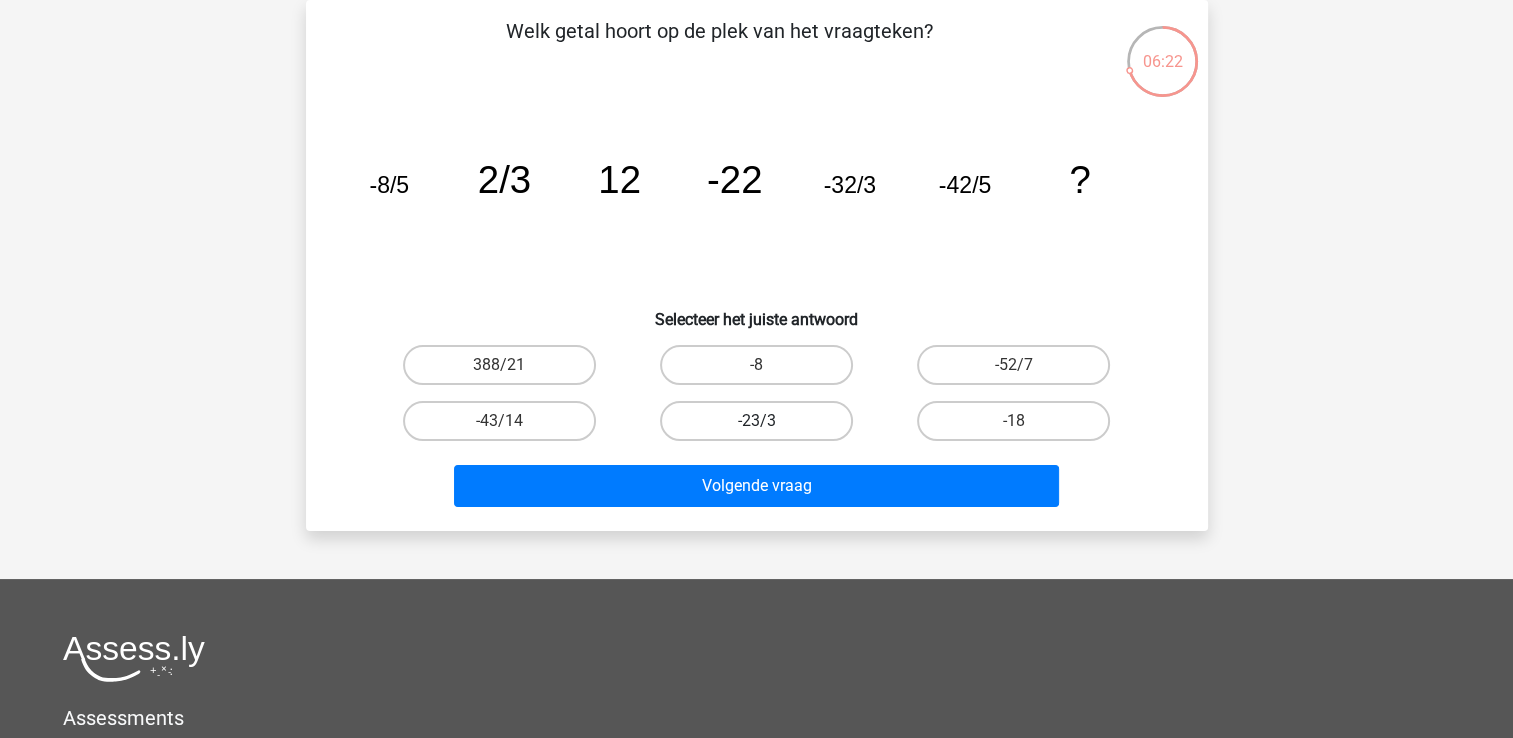click on "-23/3" at bounding box center [756, 421] 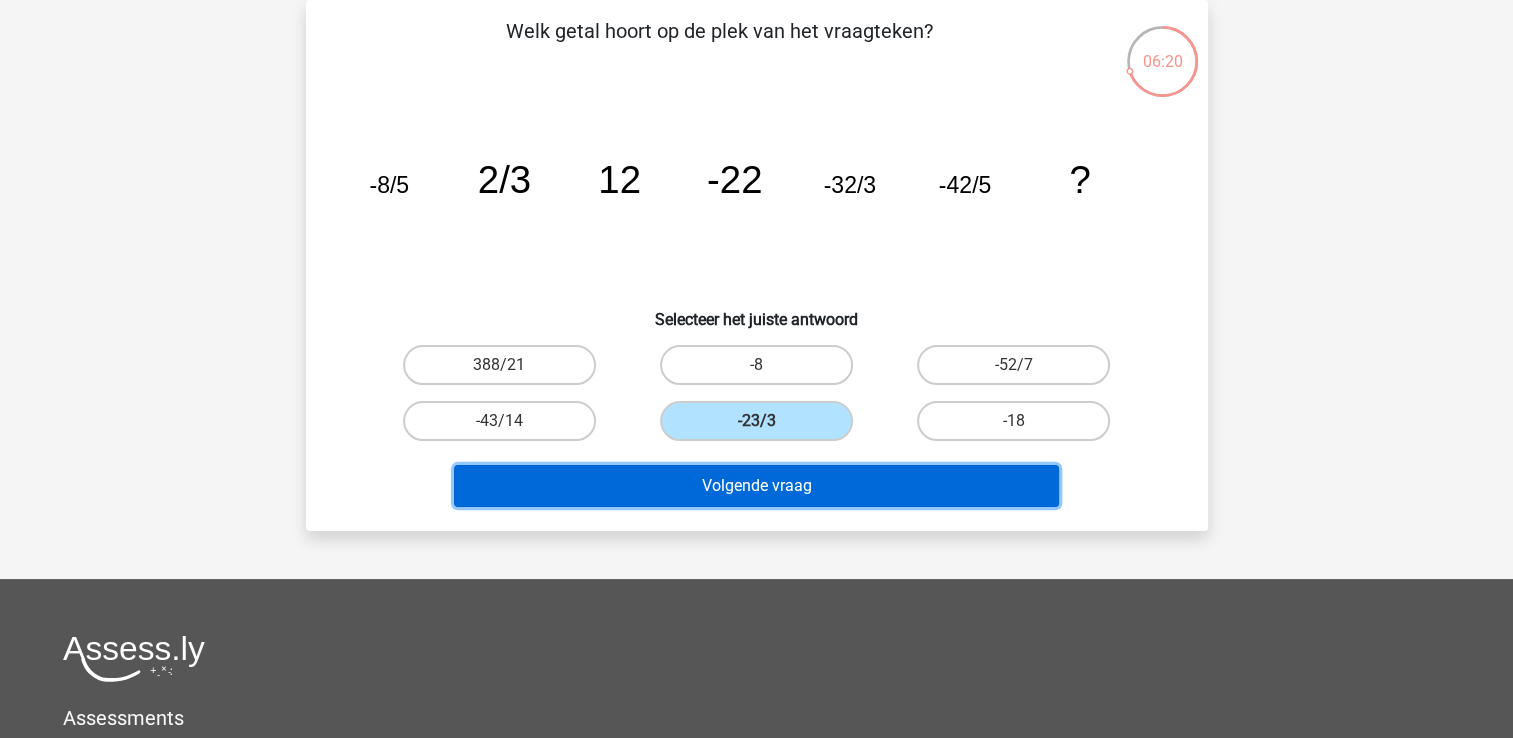 click on "Volgende vraag" at bounding box center [756, 486] 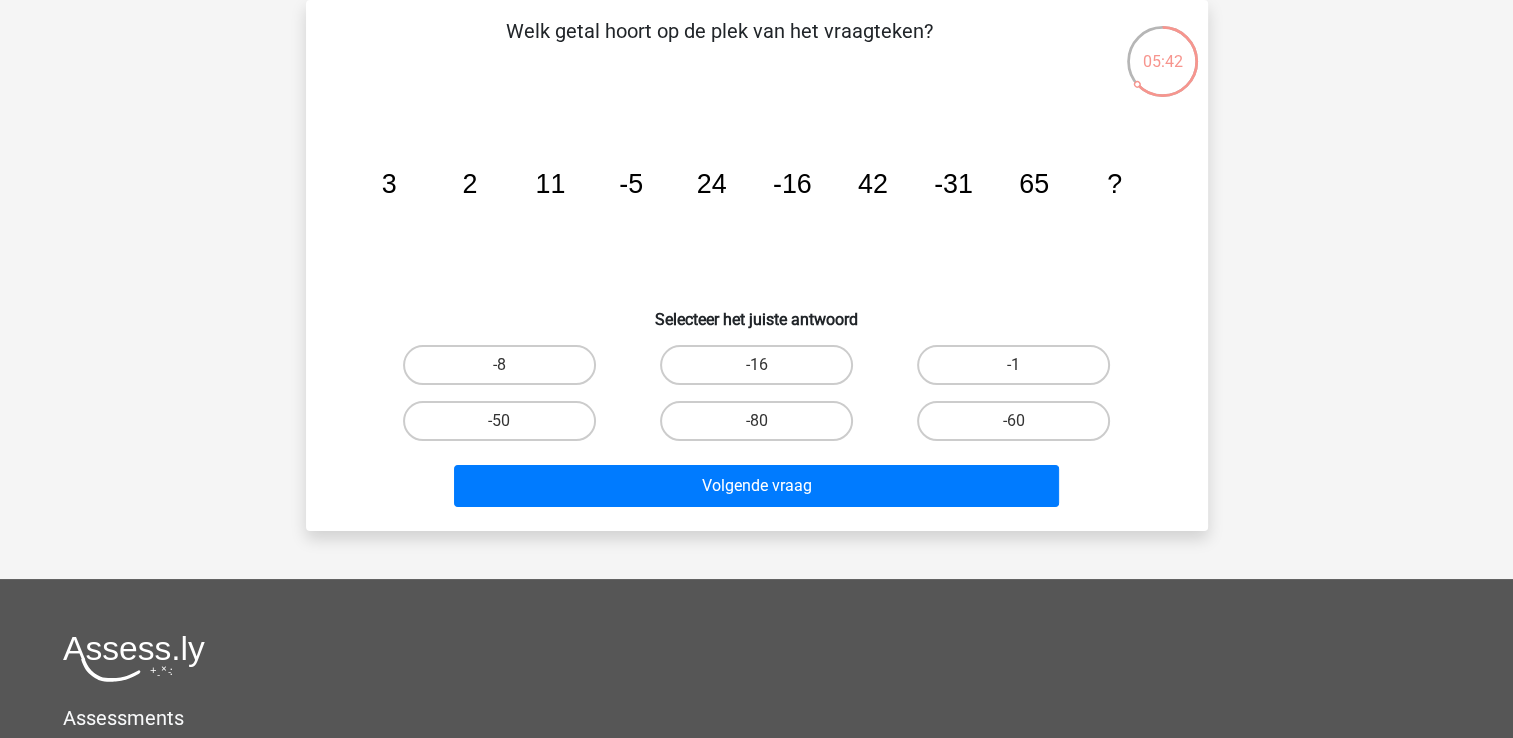 click on "-60" at bounding box center [1020, 427] 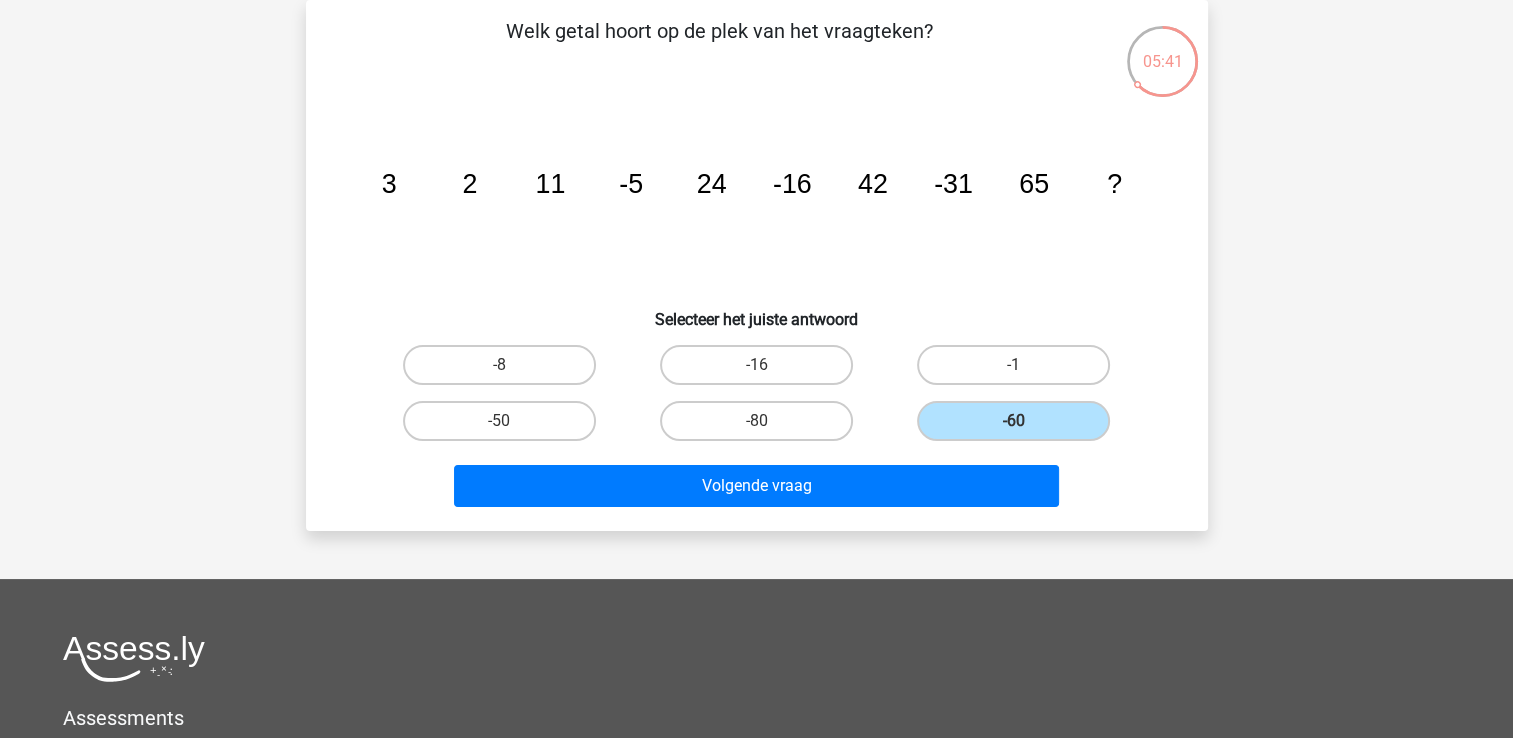 click on "Welk getal hoort op de plek van het vraagteken?
image/svg+xml
3
2
11
-5
24
-16
42
-31
65
?" at bounding box center (757, 265) 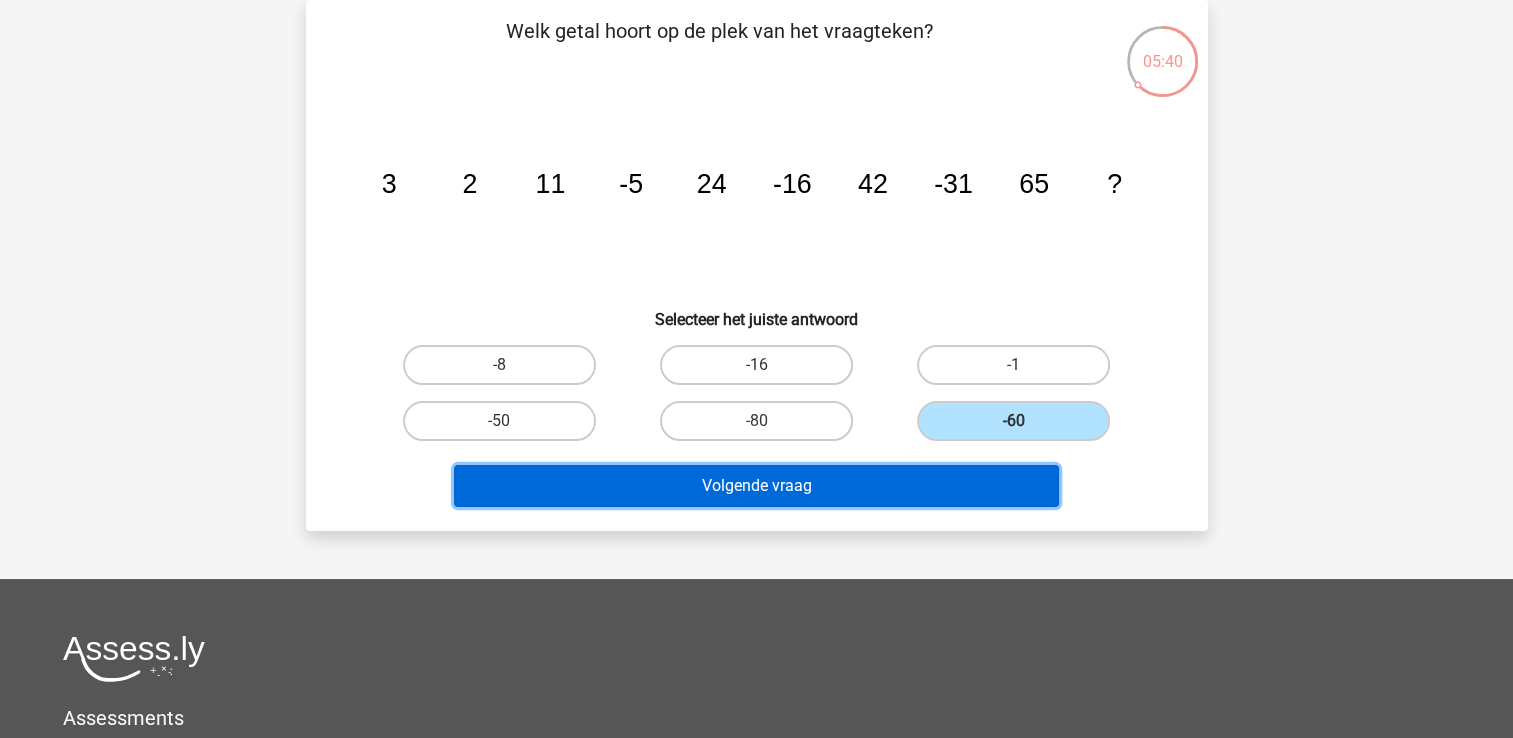 click on "Volgende vraag" at bounding box center [756, 486] 